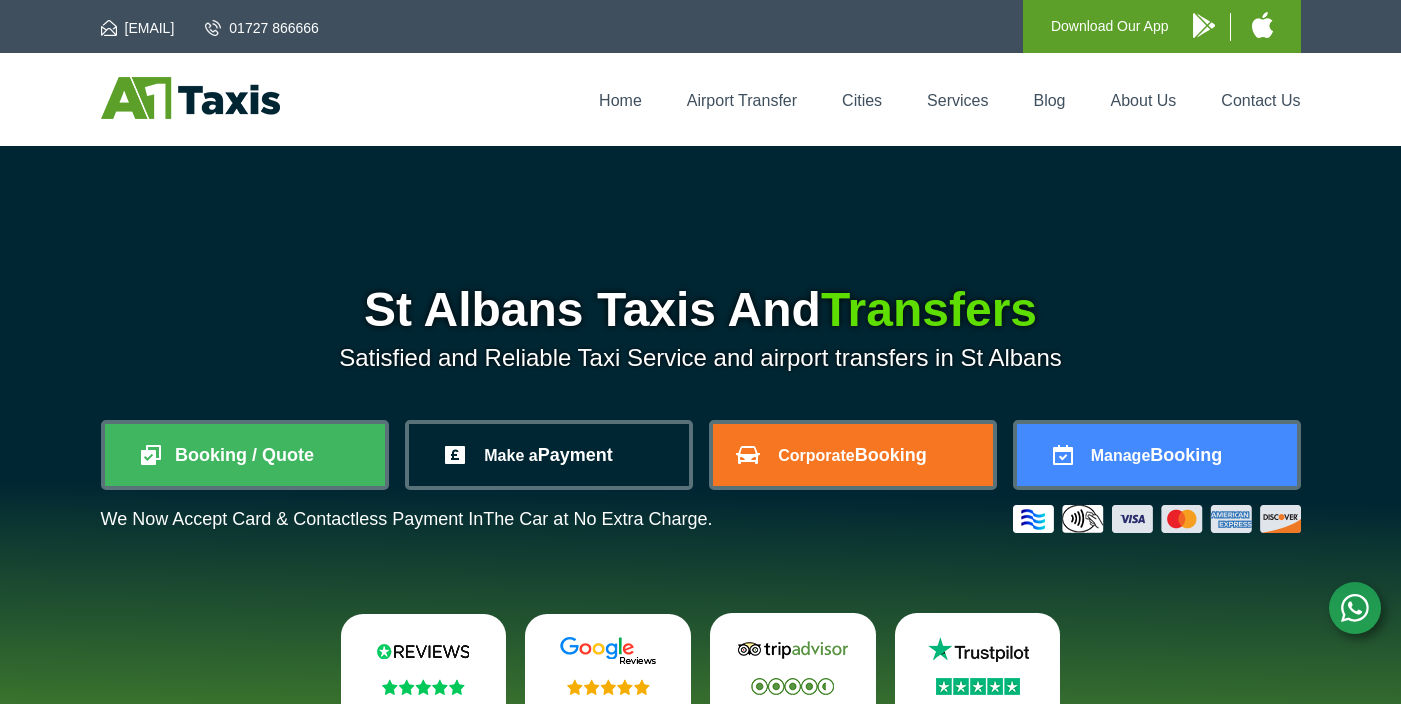 scroll, scrollTop: 0, scrollLeft: 0, axis: both 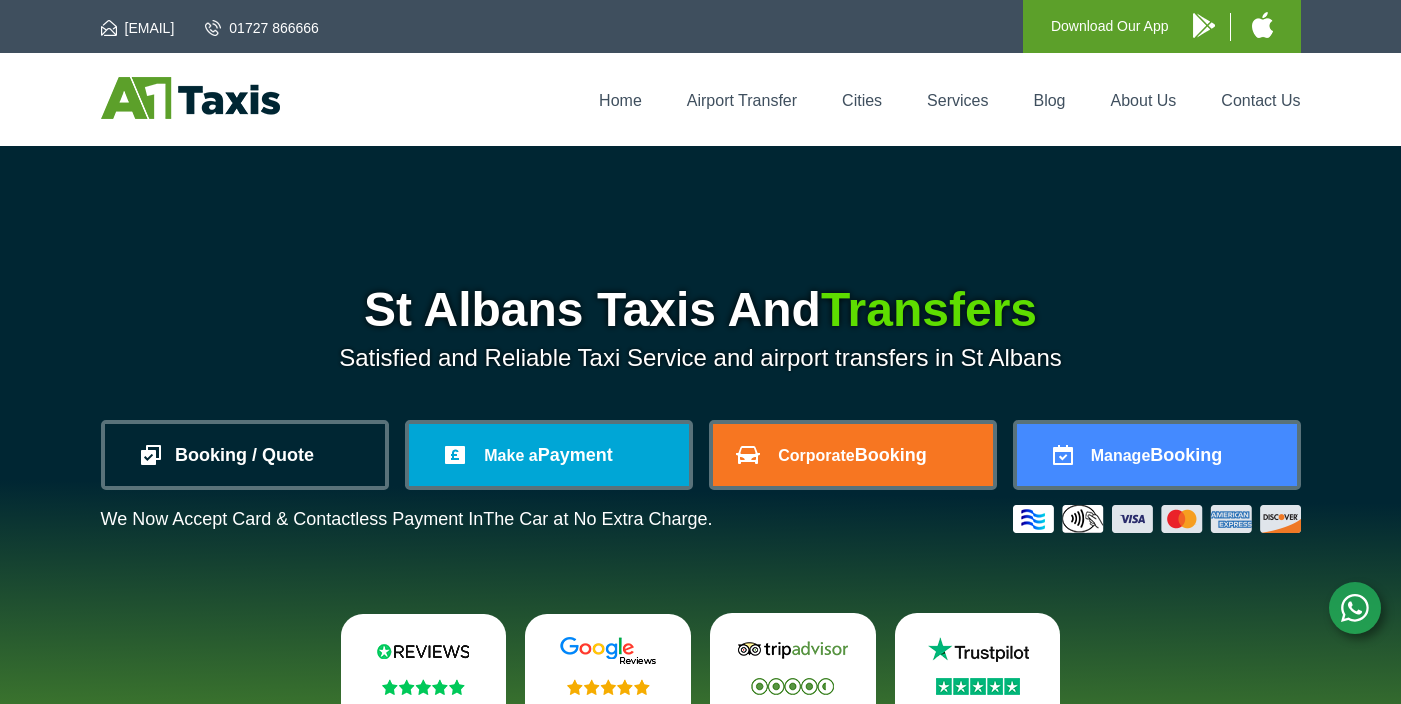 click on "Booking / Quote" at bounding box center (245, 455) 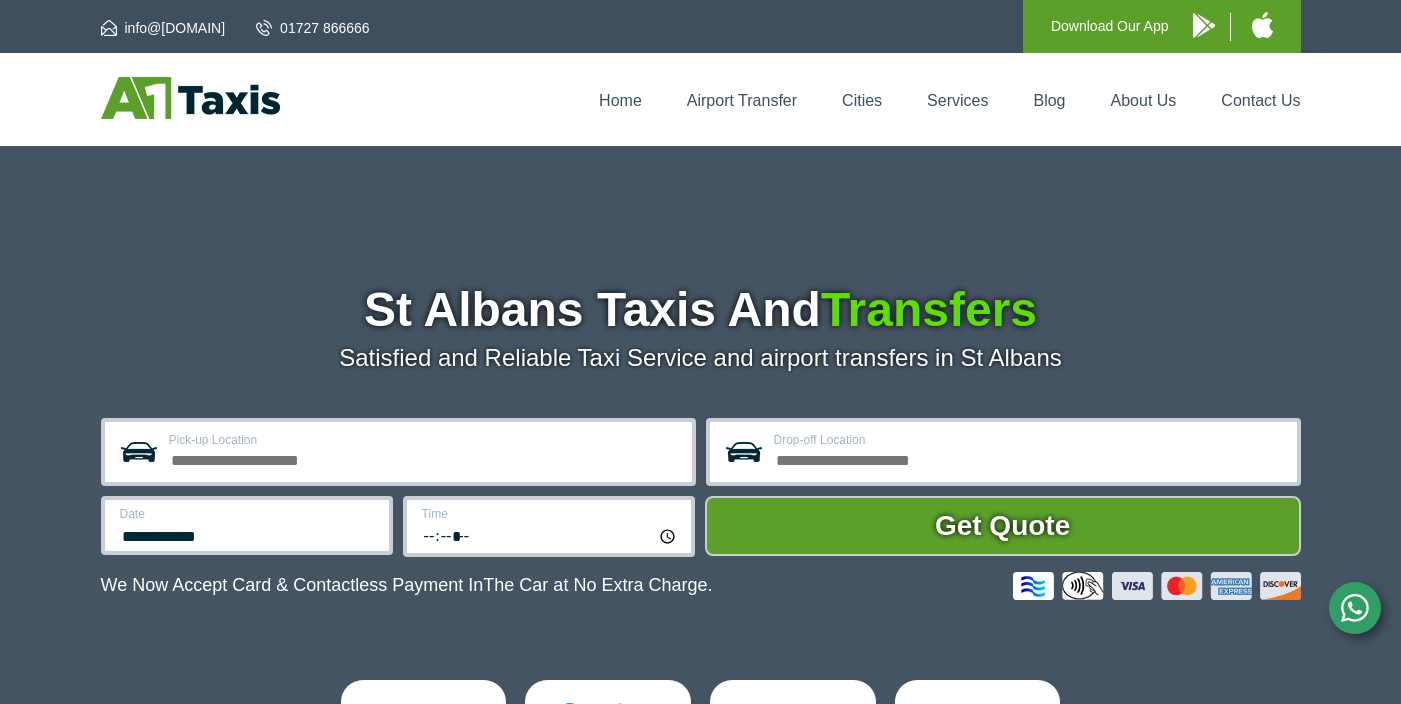 scroll, scrollTop: 0, scrollLeft: 0, axis: both 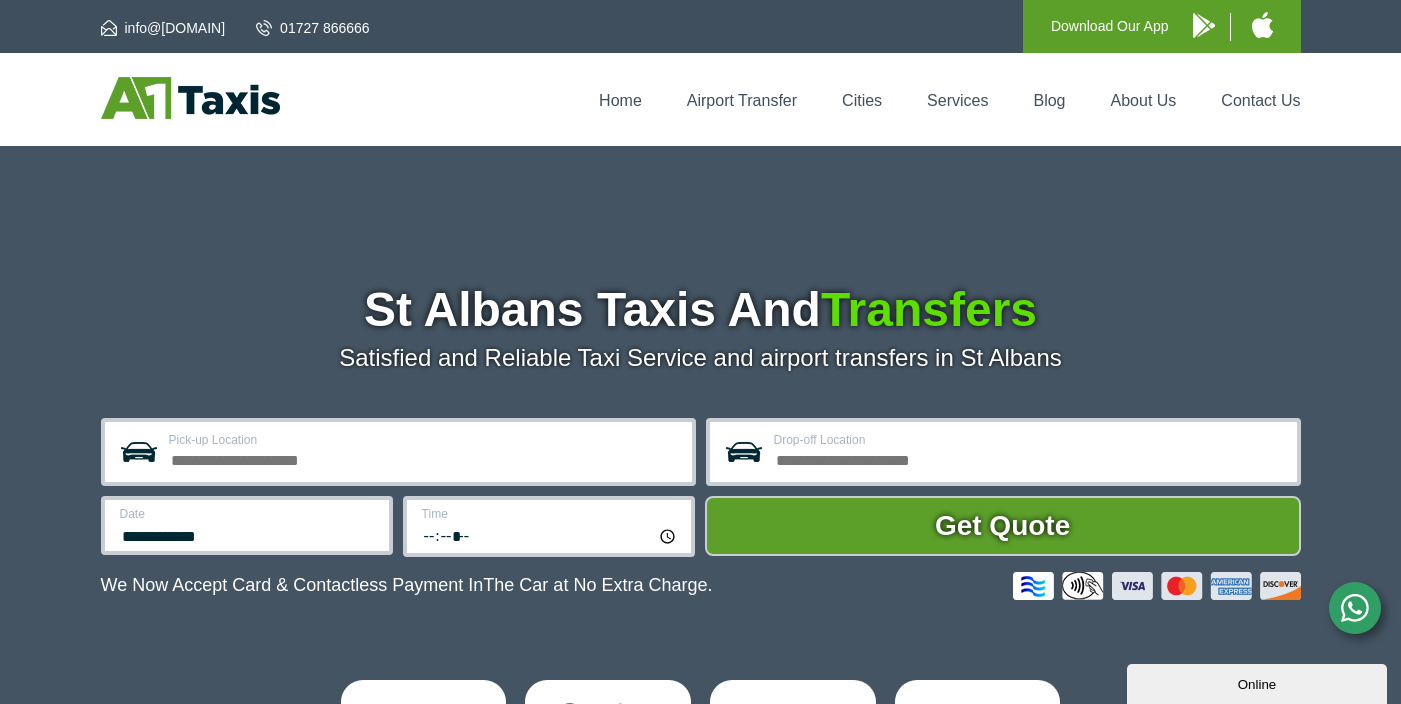 click on "Drop-off Location" at bounding box center (1029, 458) 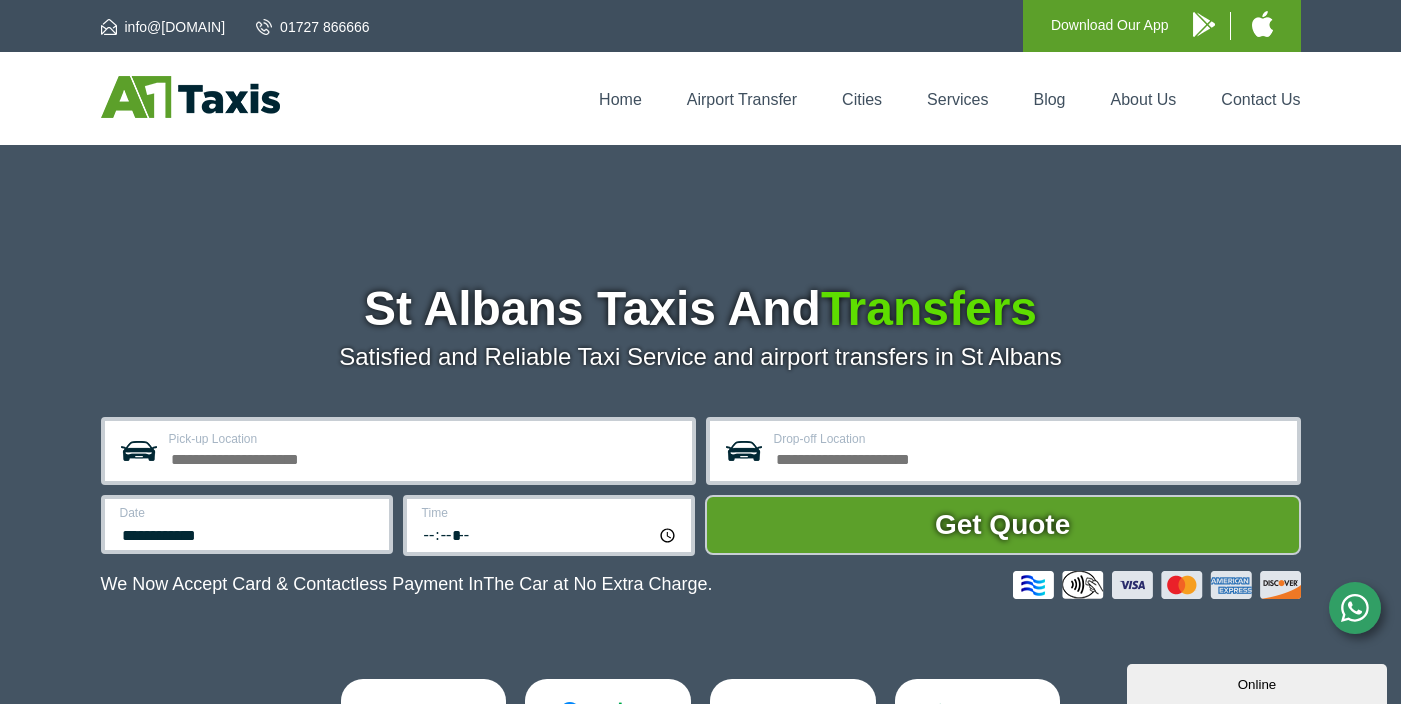 click on "Pick-up Location" at bounding box center [424, 457] 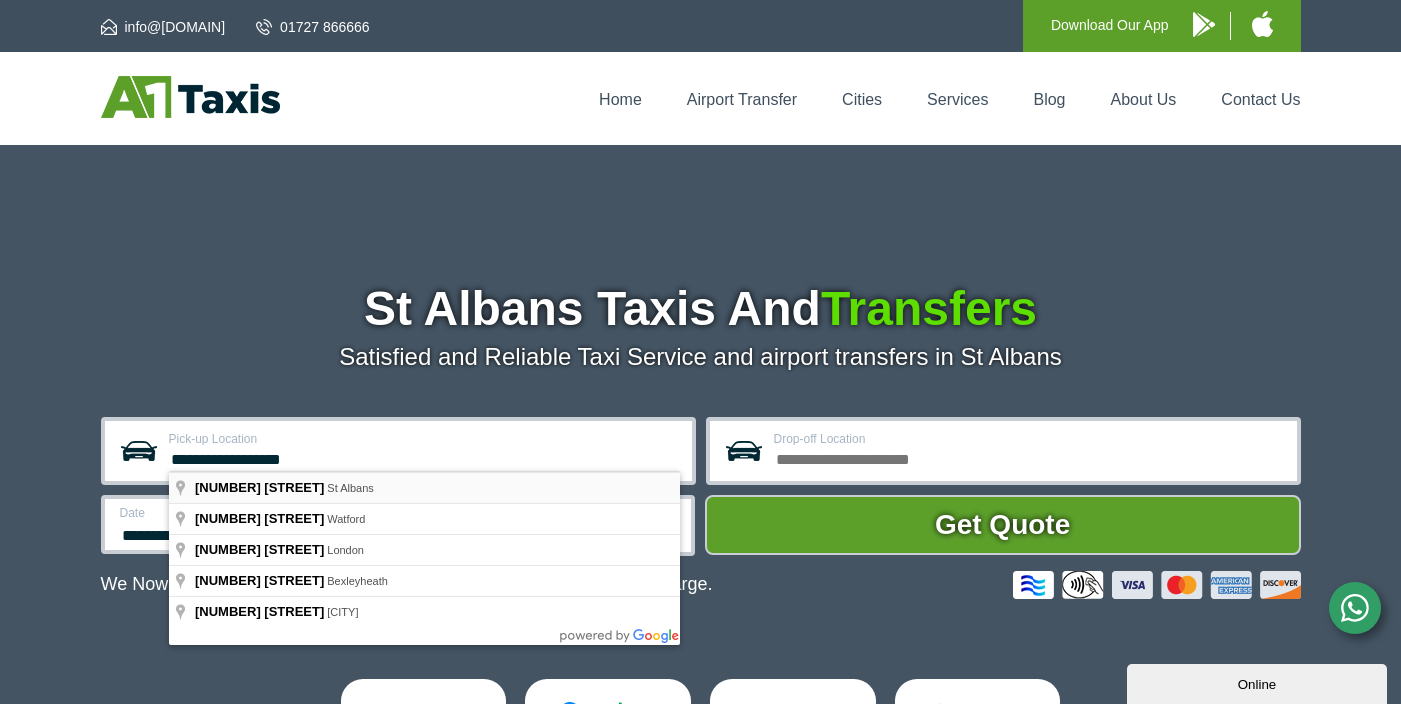 type on "**********" 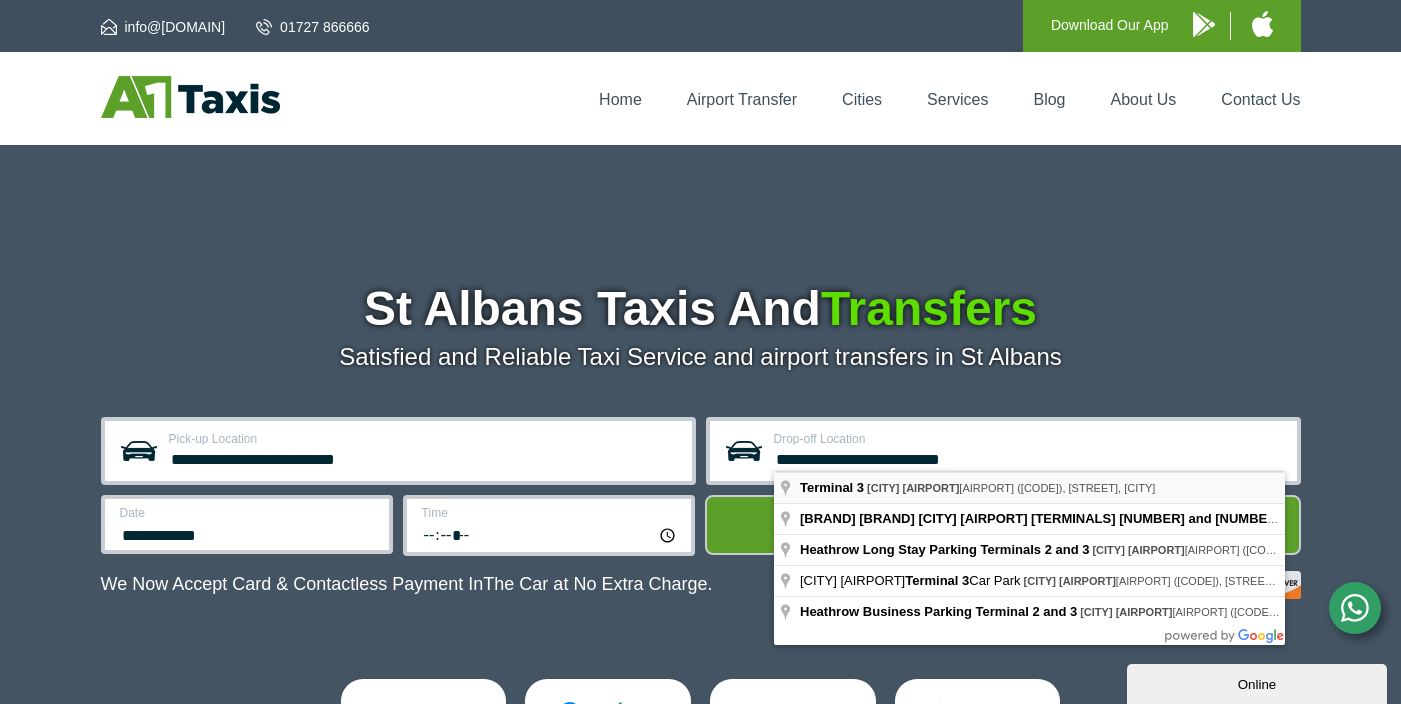 type on "**********" 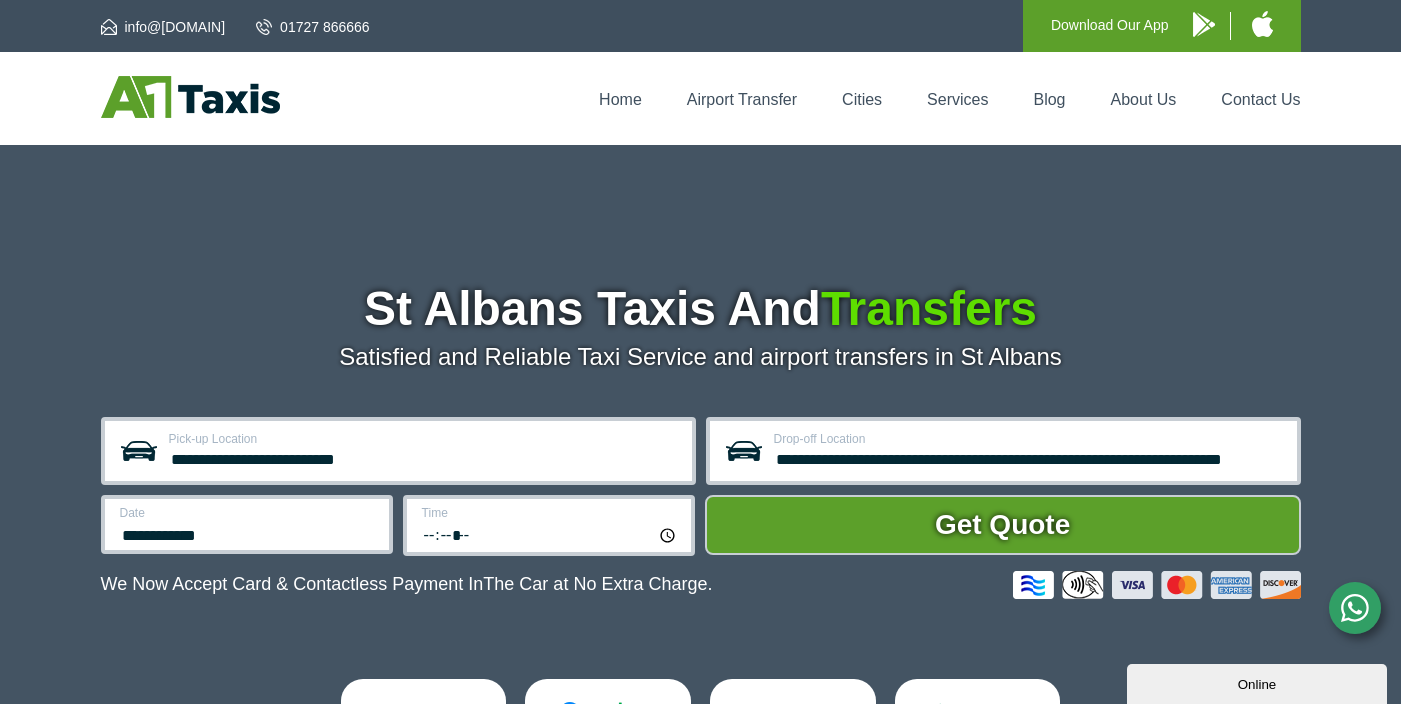 click on "*****" at bounding box center [550, 534] 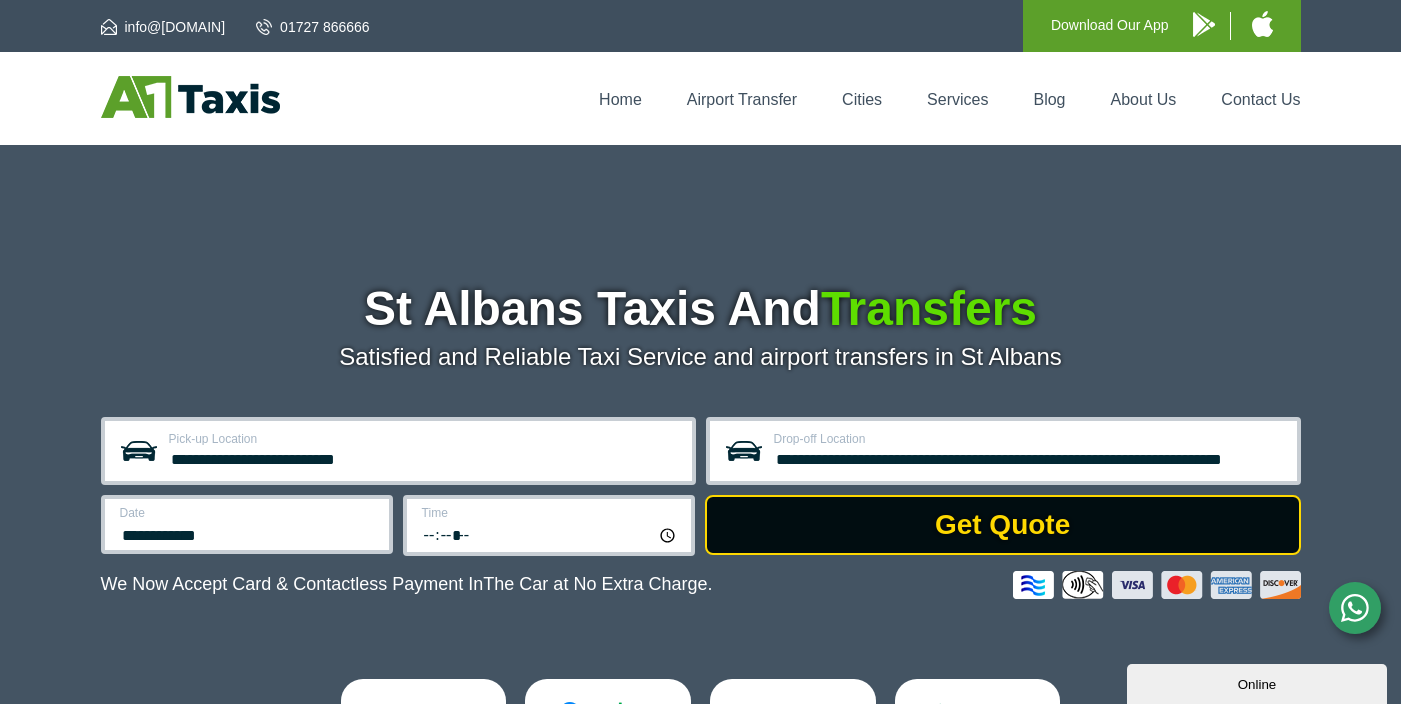 click on "Get Quote" at bounding box center [1003, 525] 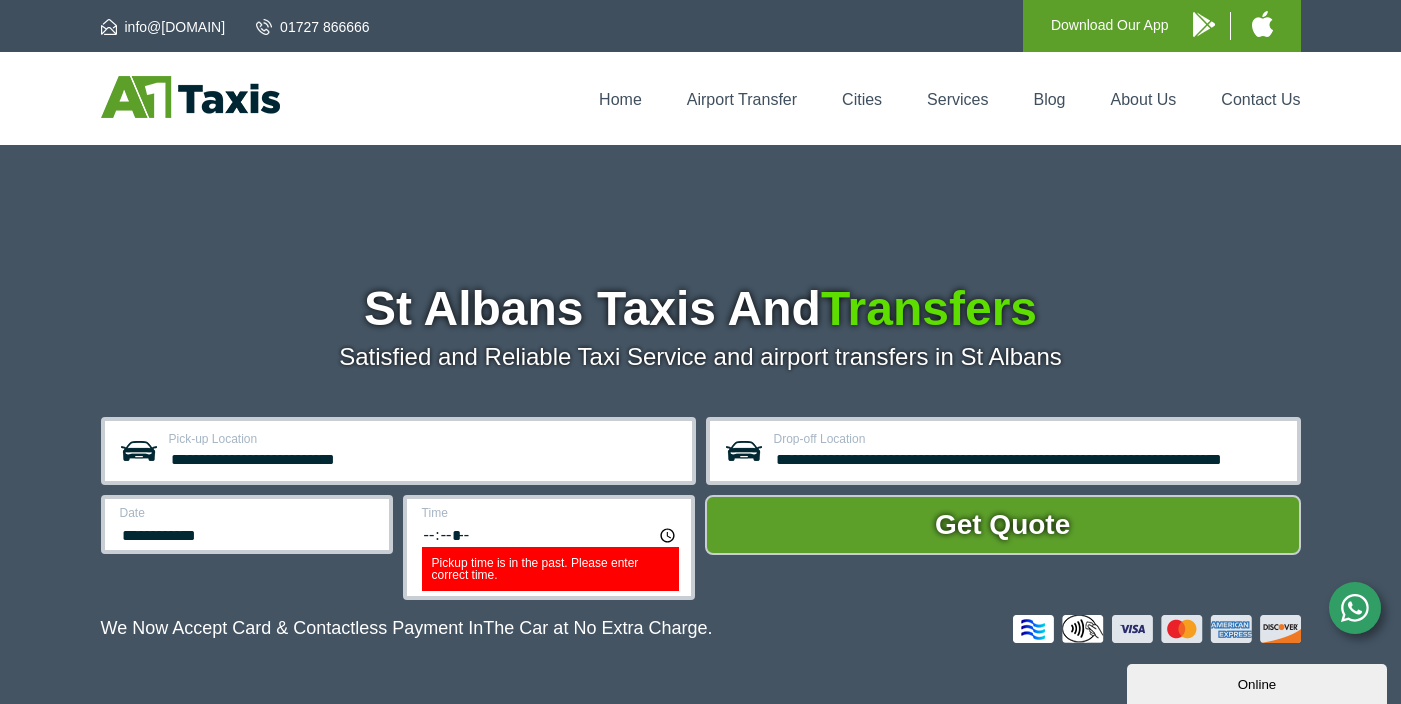 scroll, scrollTop: 130, scrollLeft: 0, axis: vertical 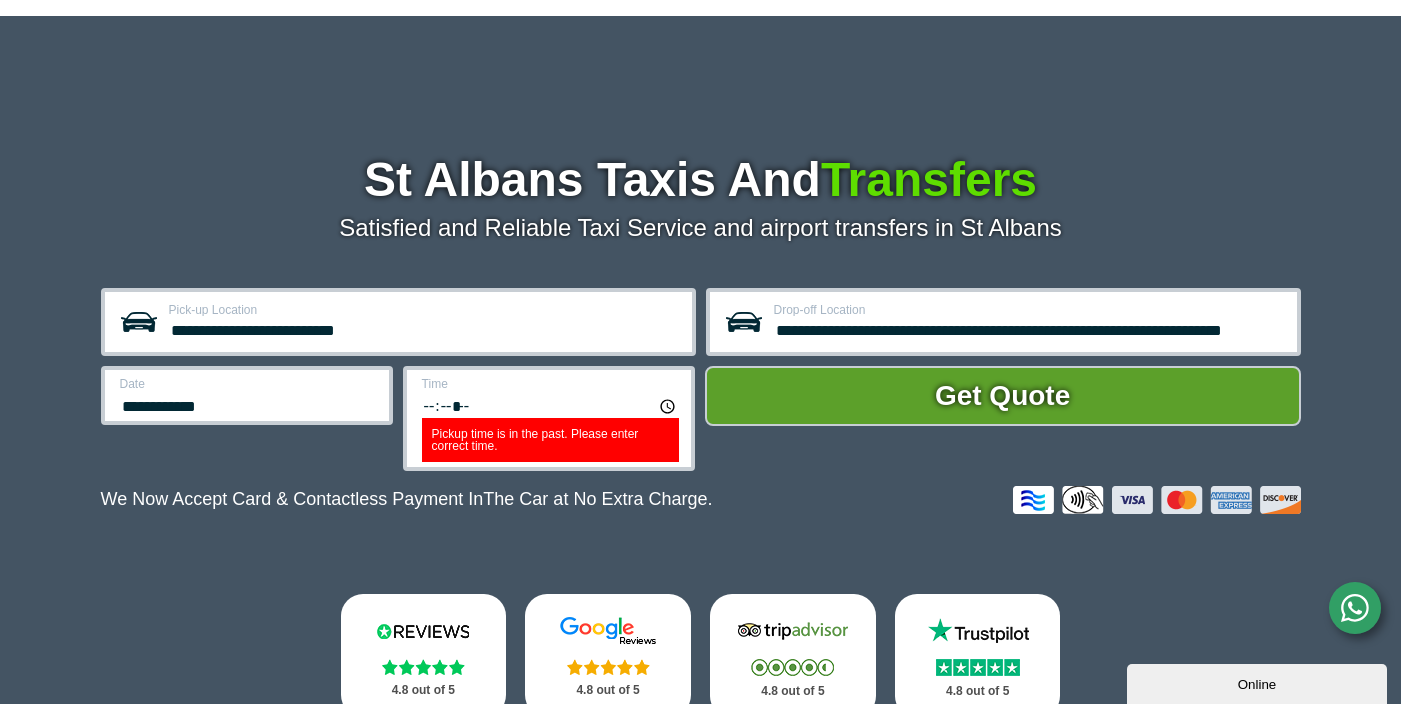 click on "**********" at bounding box center [247, 395] 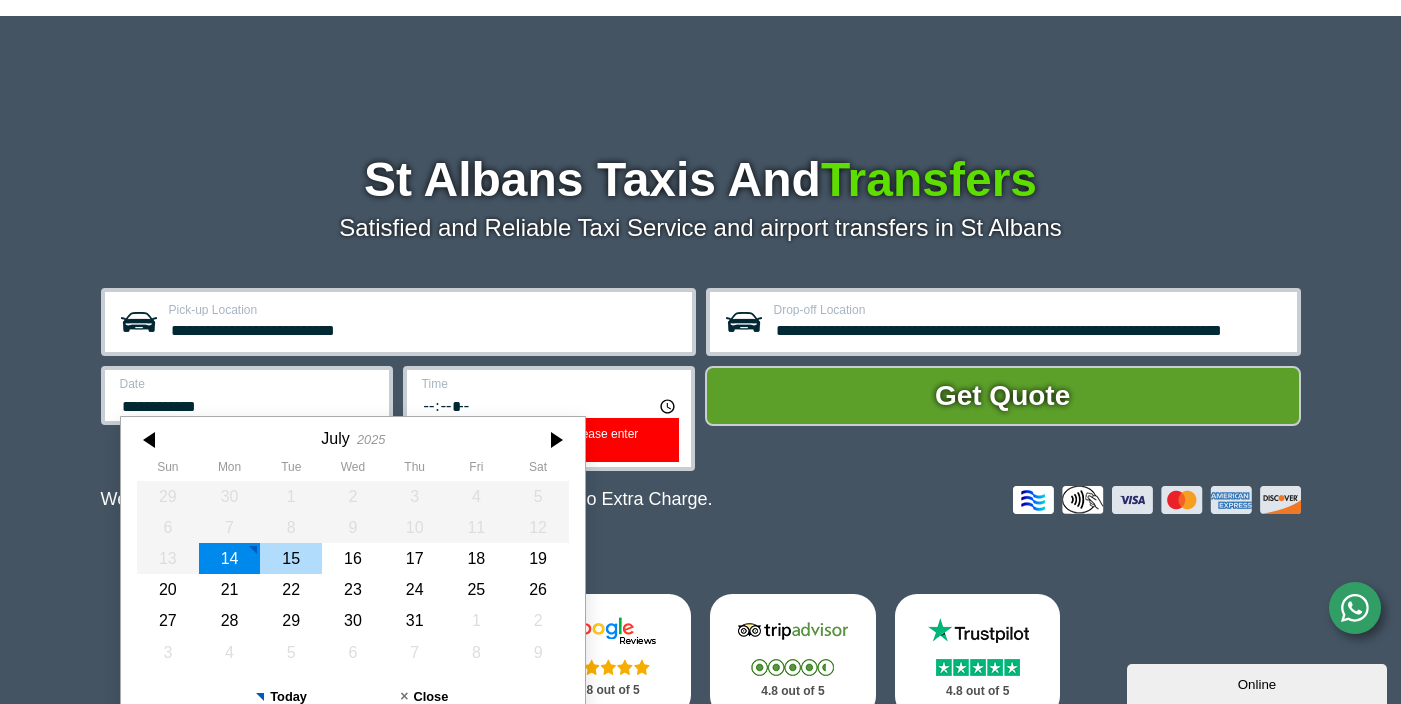 click on "15" at bounding box center [291, 558] 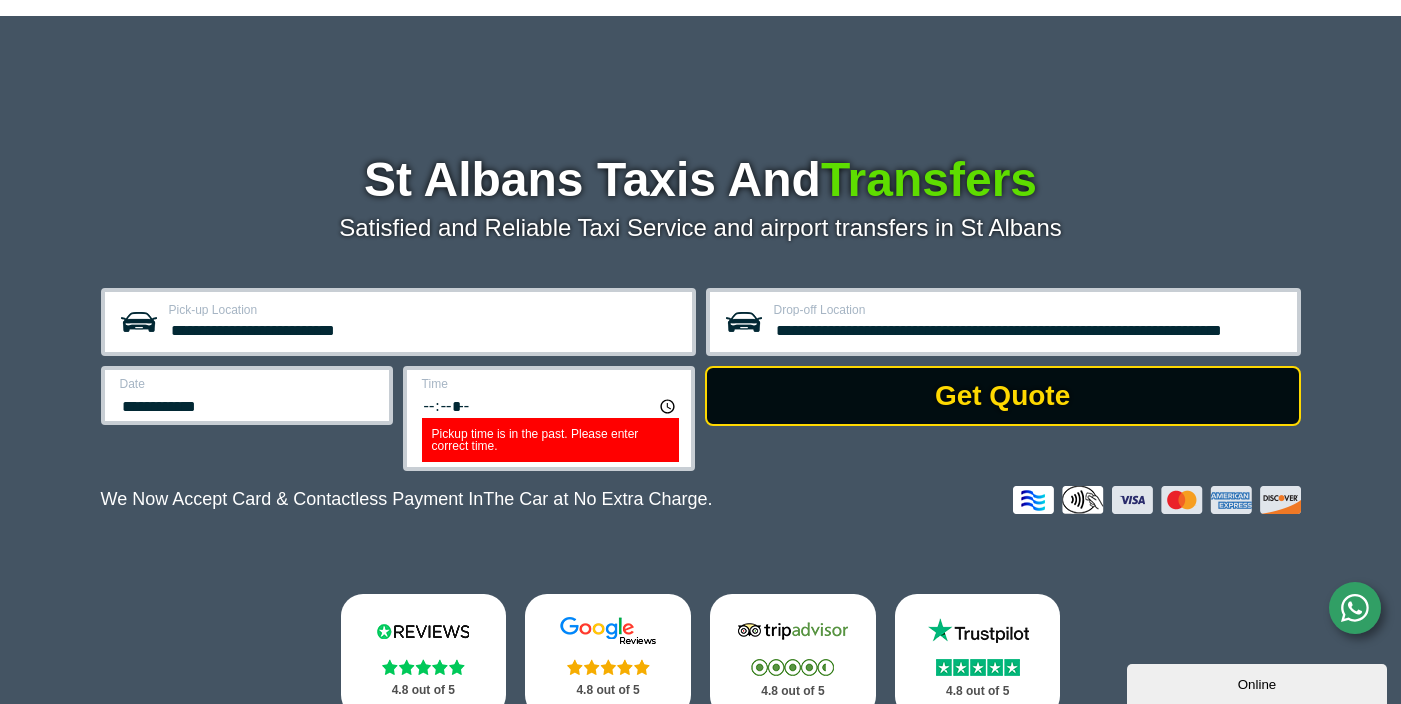click on "Get Quote" at bounding box center (1003, 396) 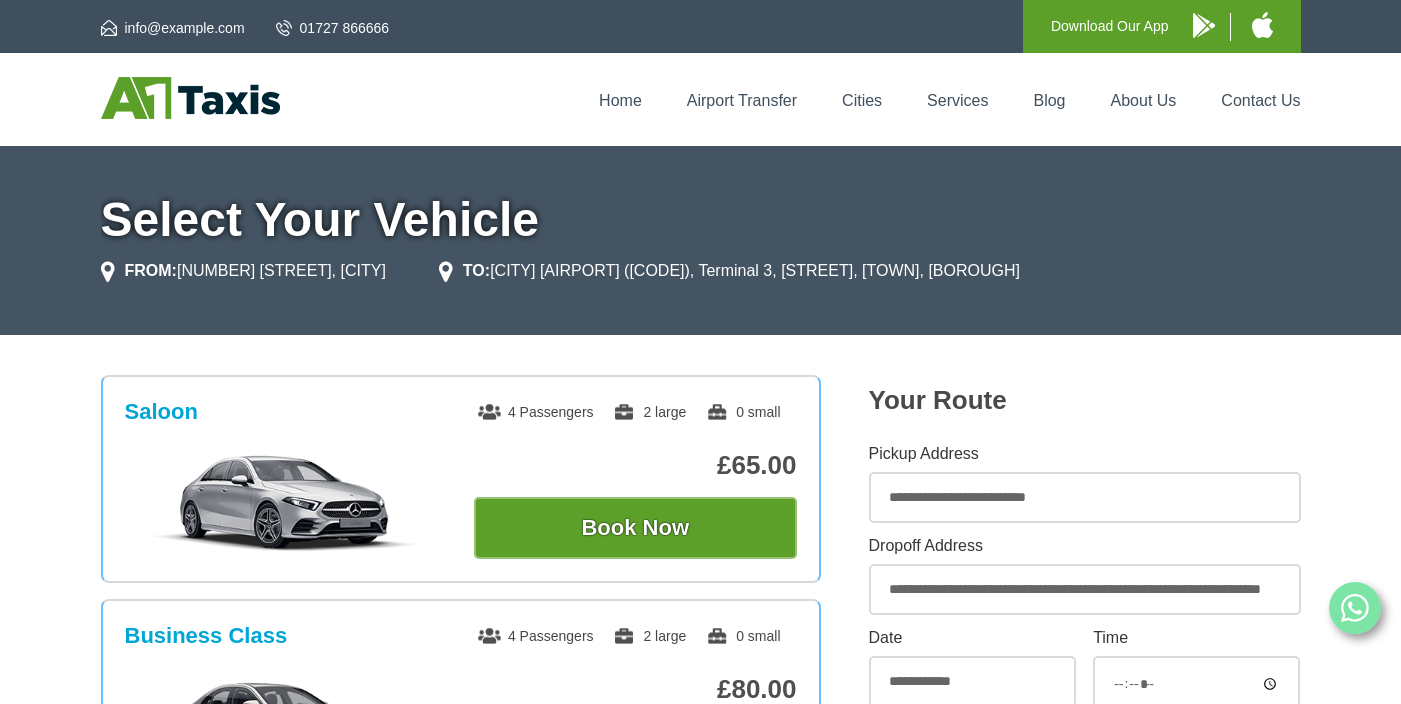 scroll, scrollTop: 0, scrollLeft: 0, axis: both 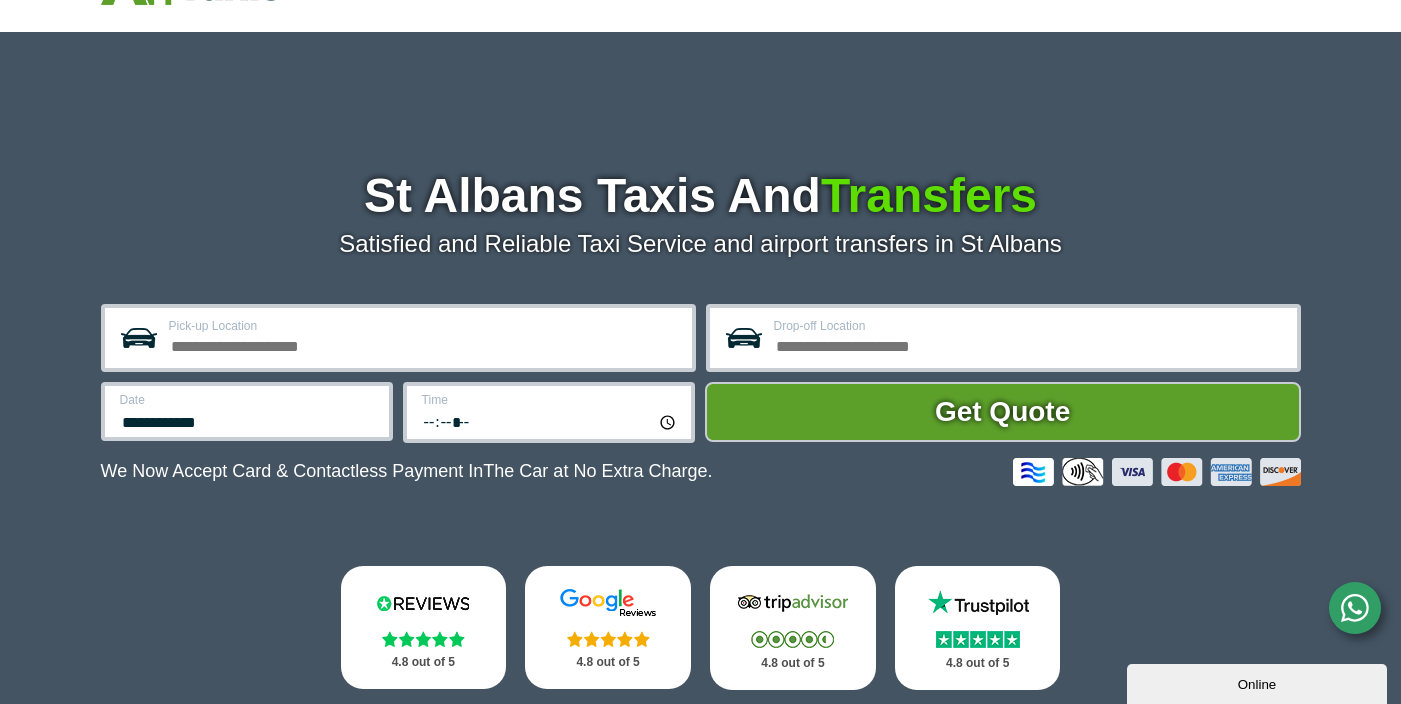 click on "Pick-up Location" at bounding box center (424, 326) 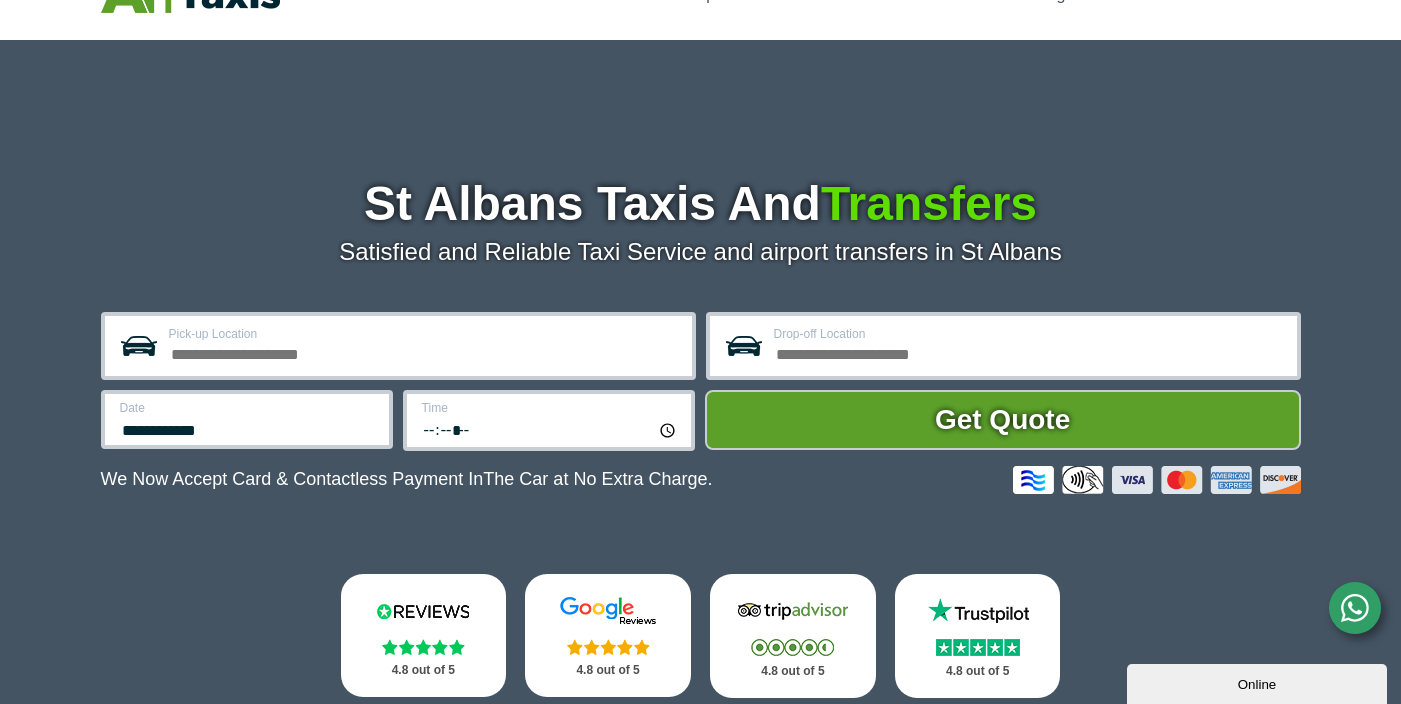 click on "Pick-up Location" at bounding box center [424, 352] 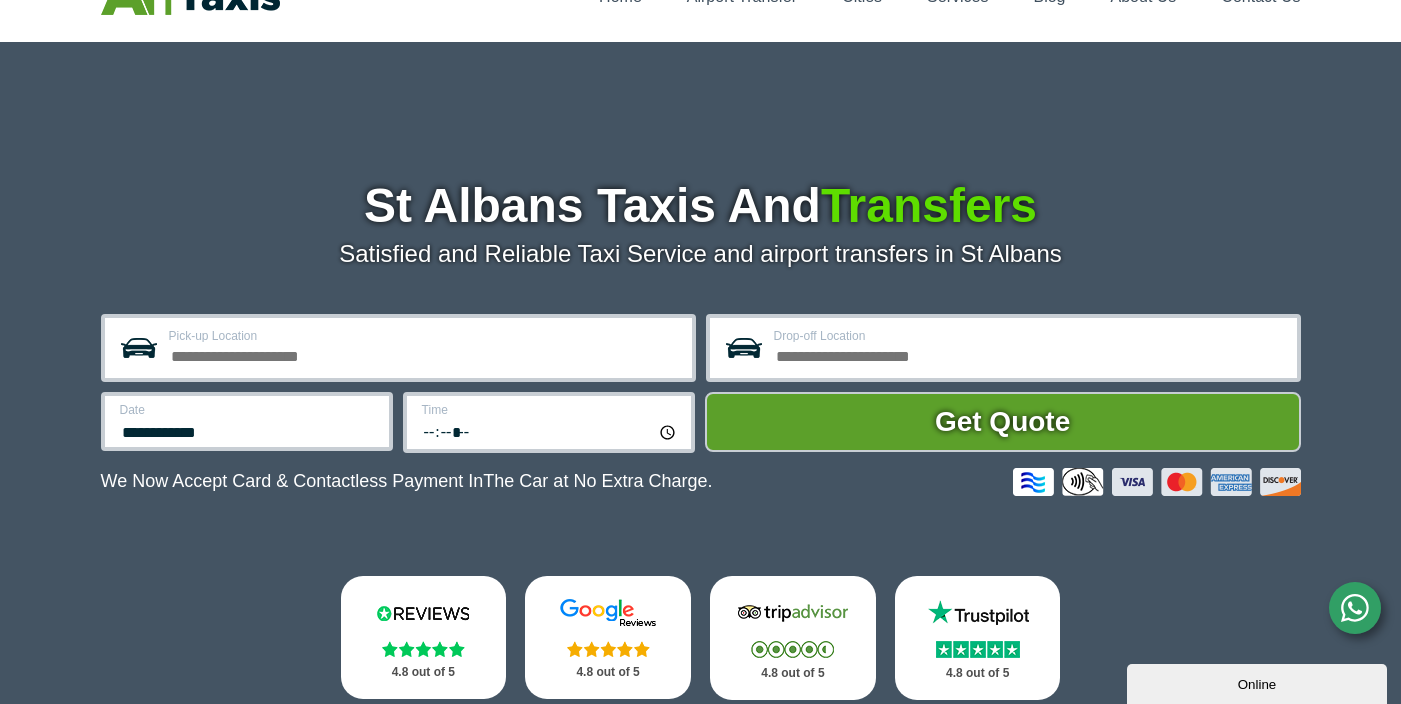 scroll, scrollTop: 106, scrollLeft: 0, axis: vertical 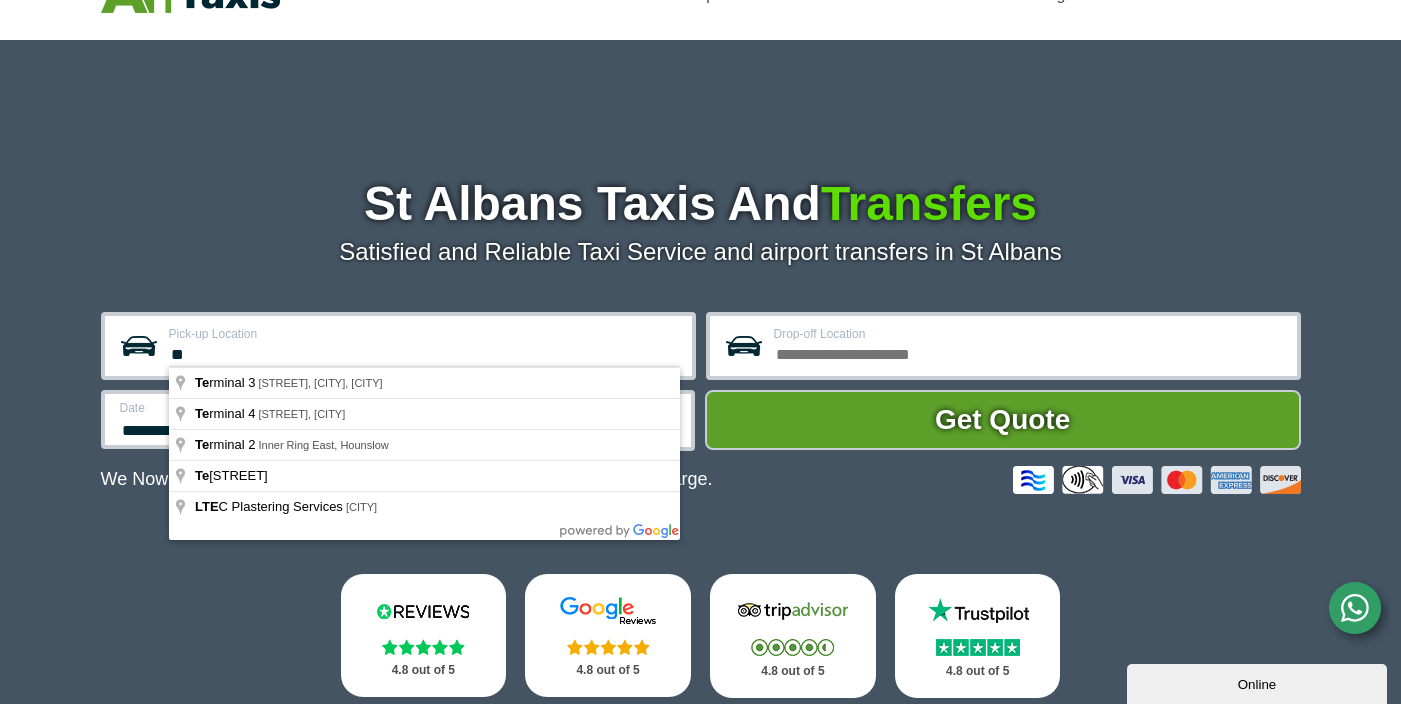 type on "*" 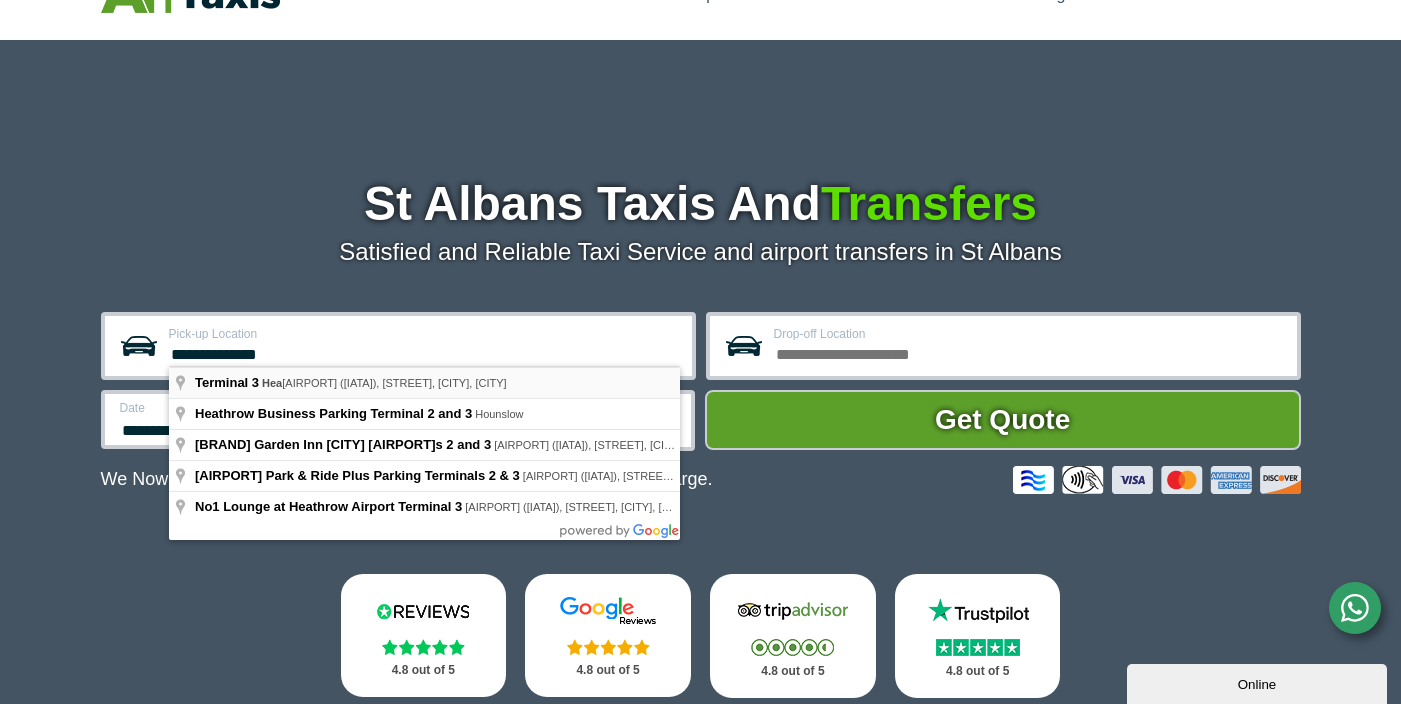 type on "**********" 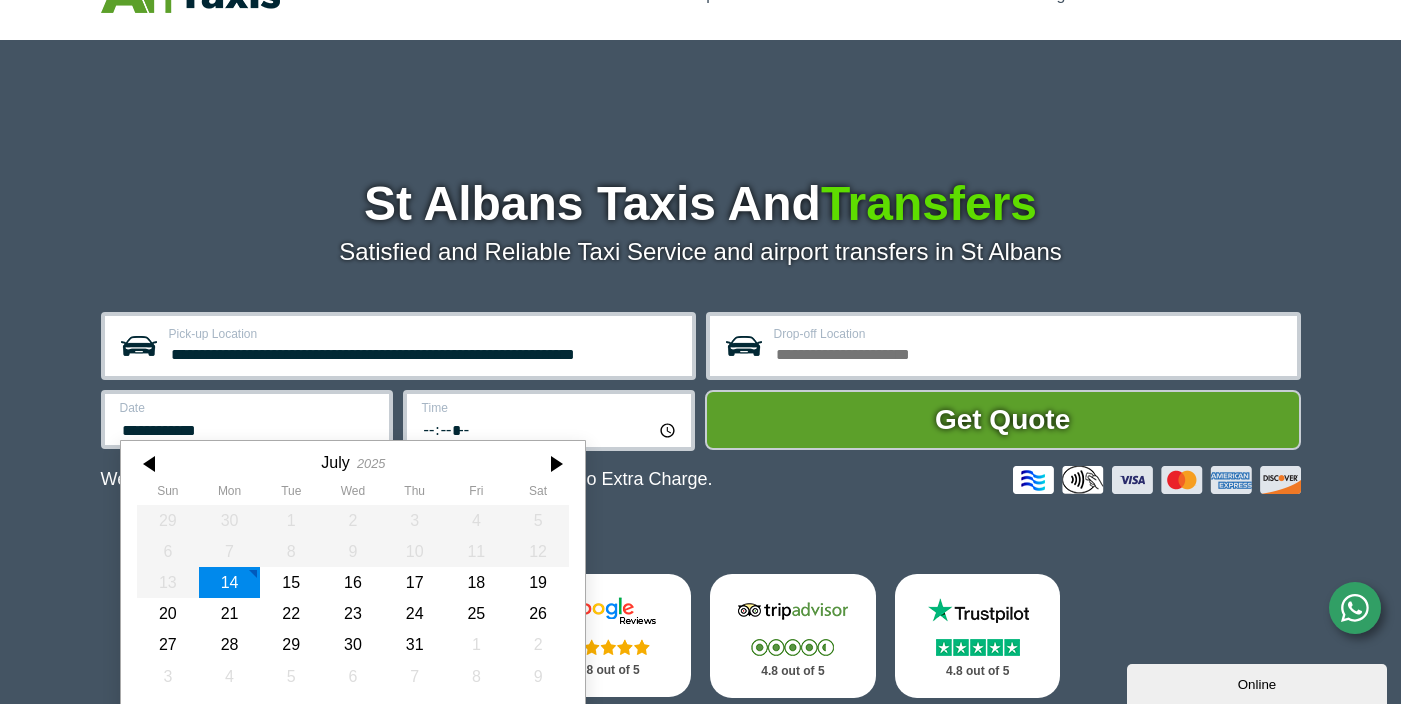 click on "**********" at bounding box center [247, 419] 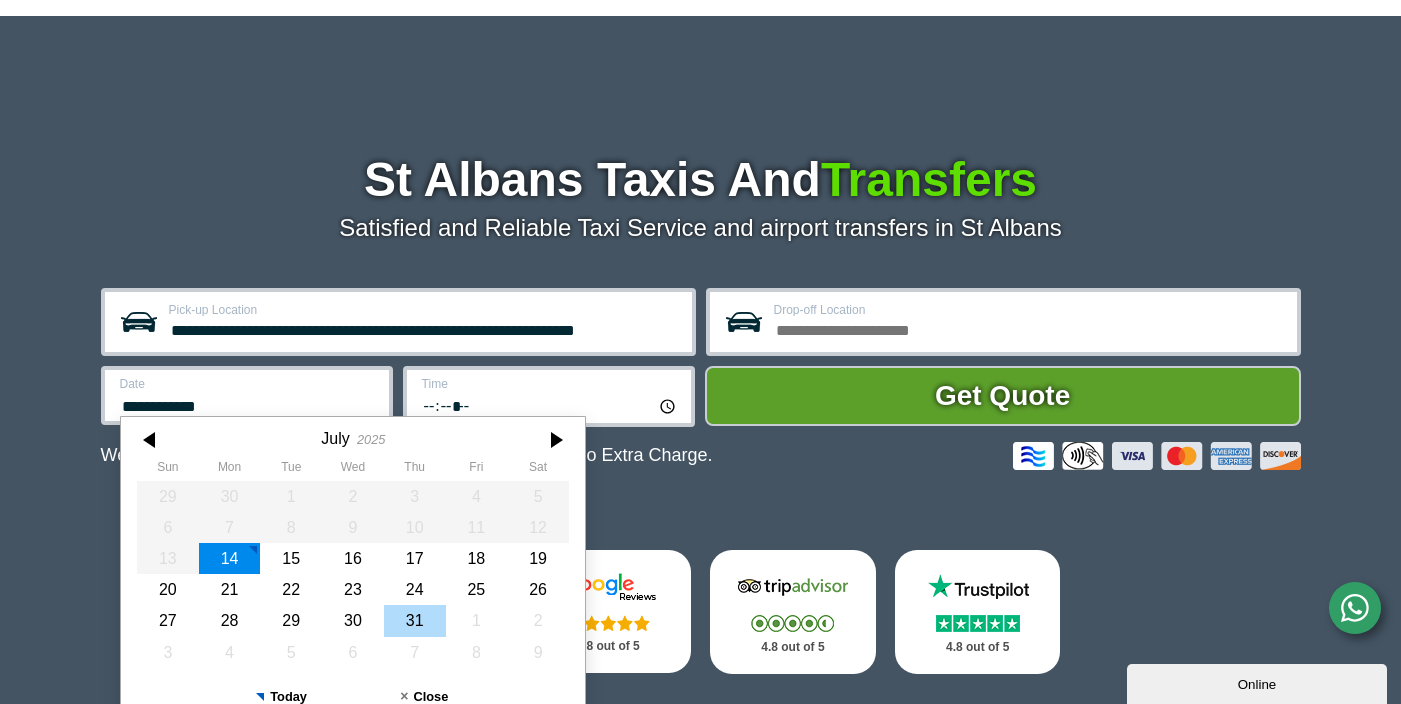 click on "31" at bounding box center [414, 620] 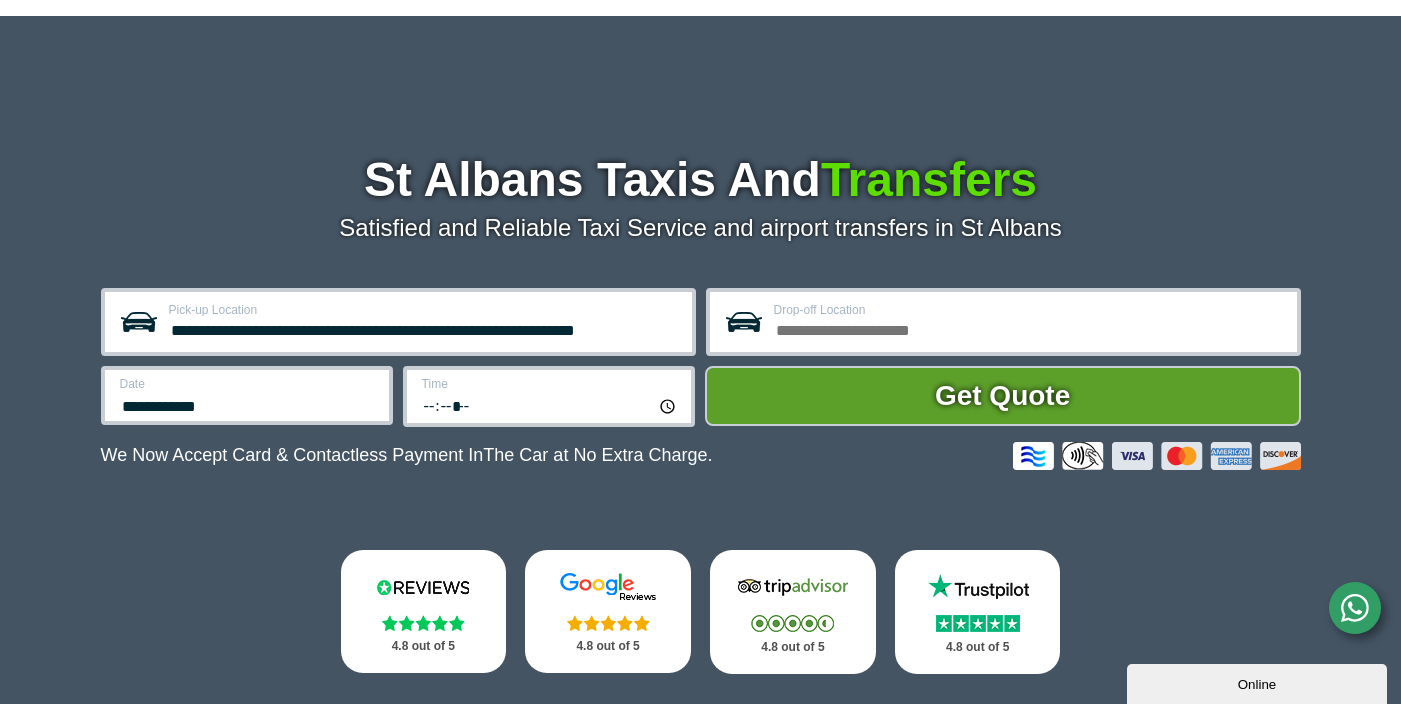 click on "*****" at bounding box center (550, 405) 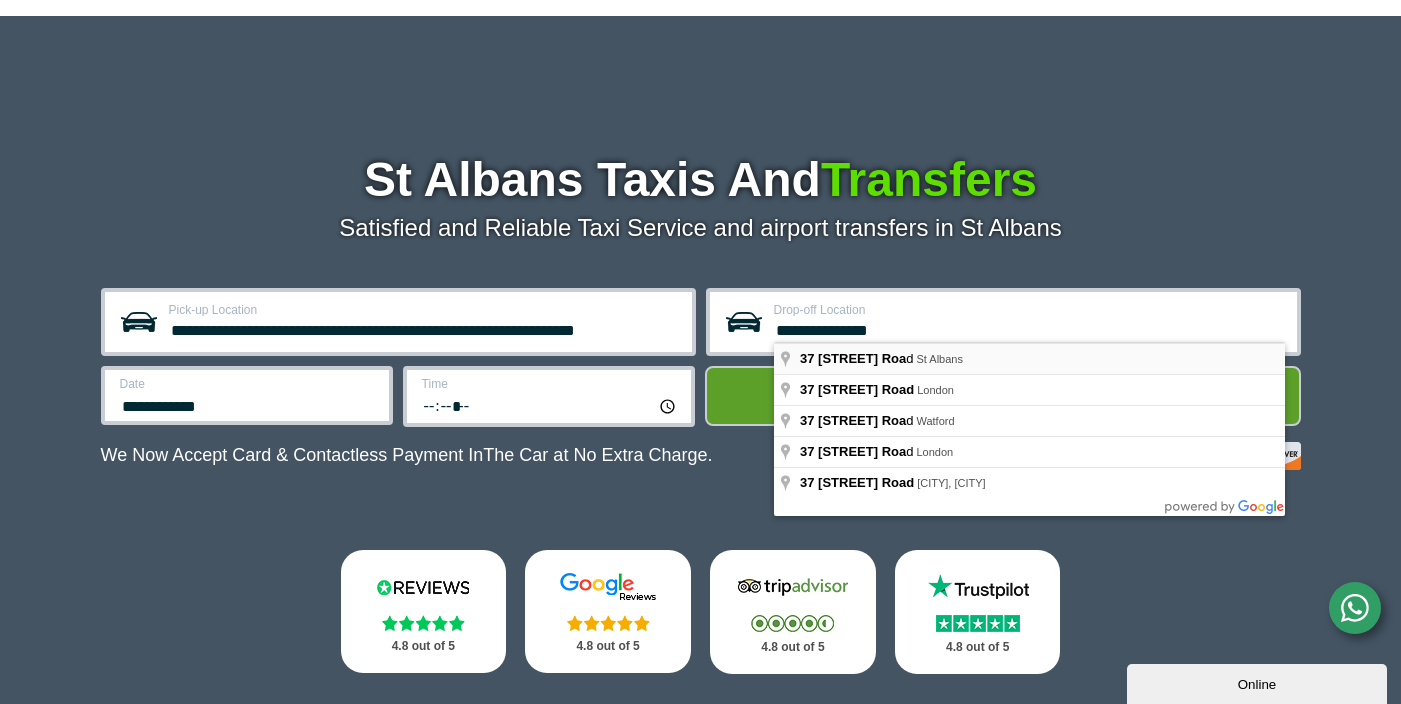 type on "**********" 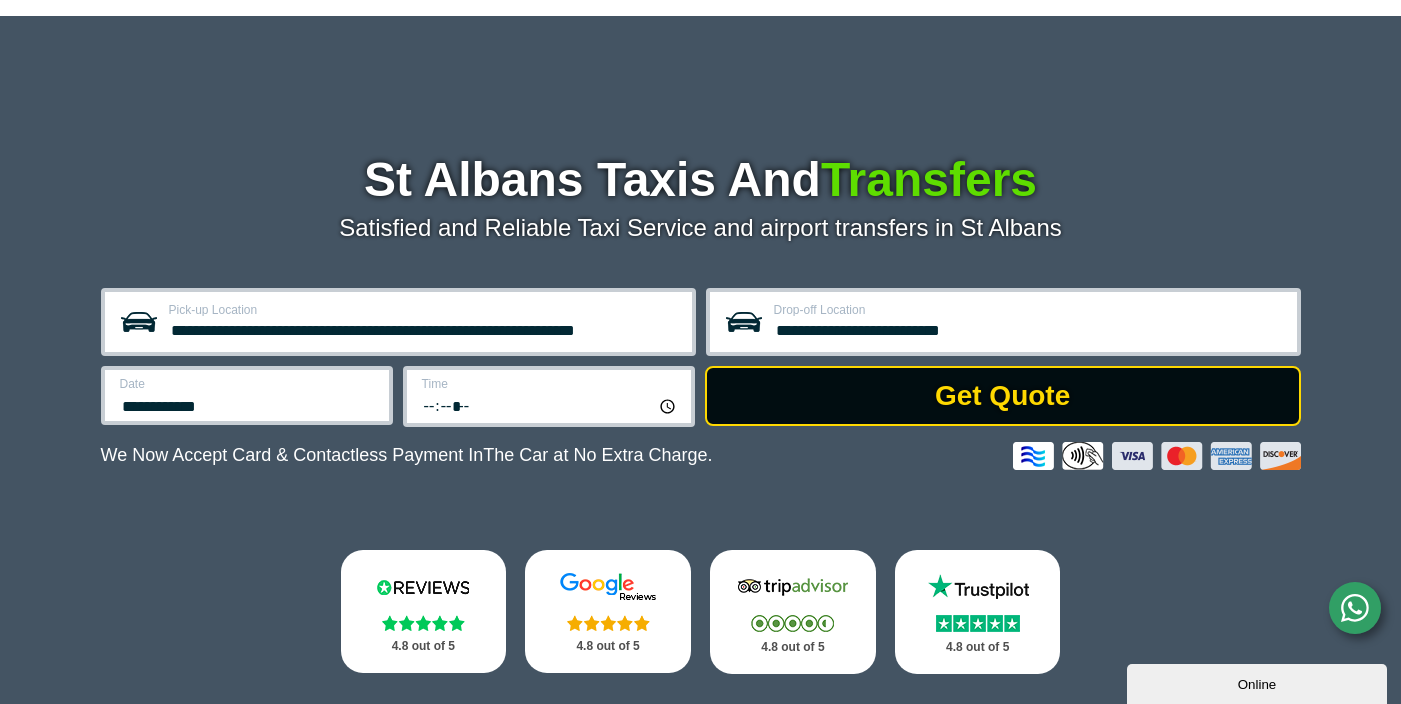 click on "Get Quote" at bounding box center [1003, 396] 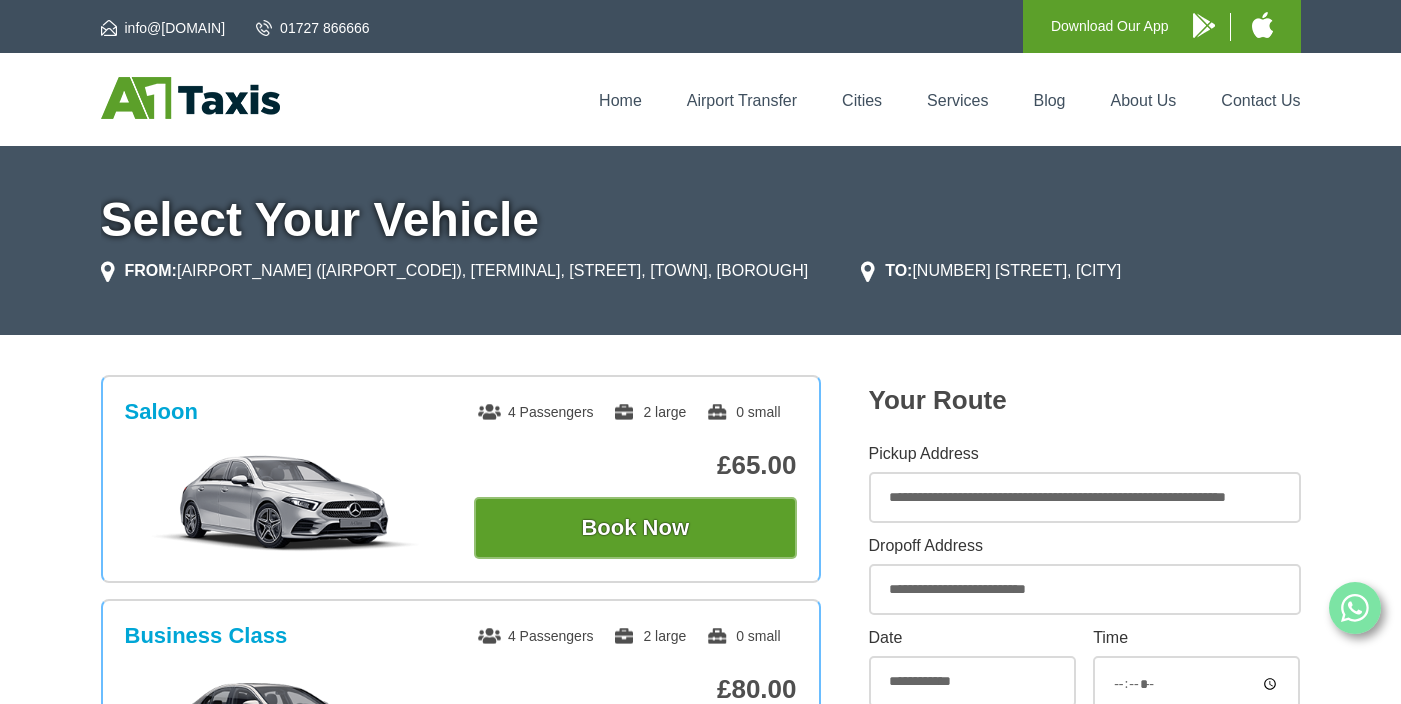 scroll, scrollTop: 0, scrollLeft: 0, axis: both 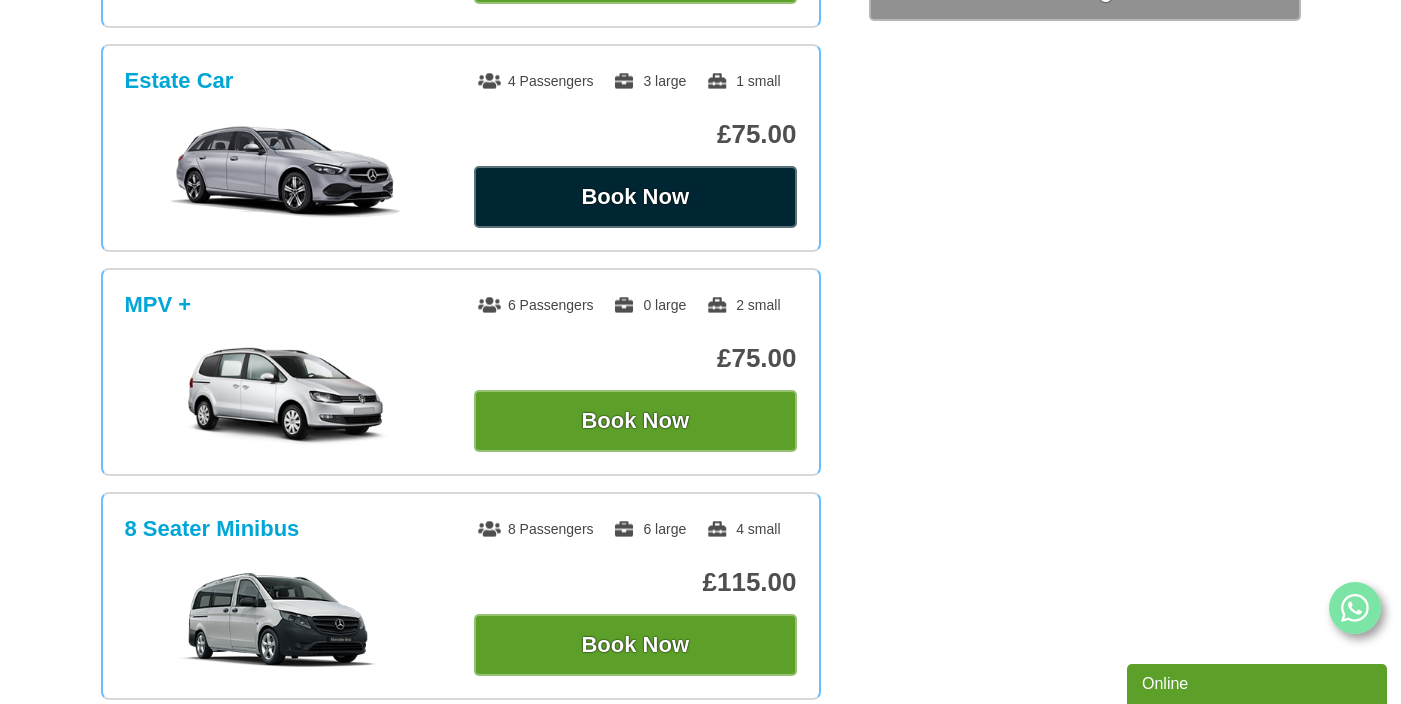 click on "Book Now" at bounding box center [635, 197] 